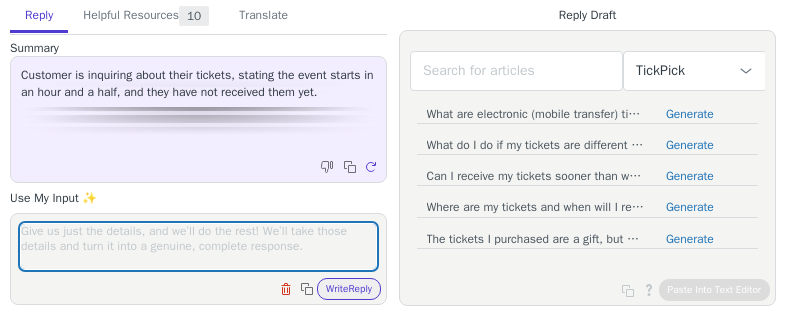 scroll, scrollTop: 0, scrollLeft: 0, axis: both 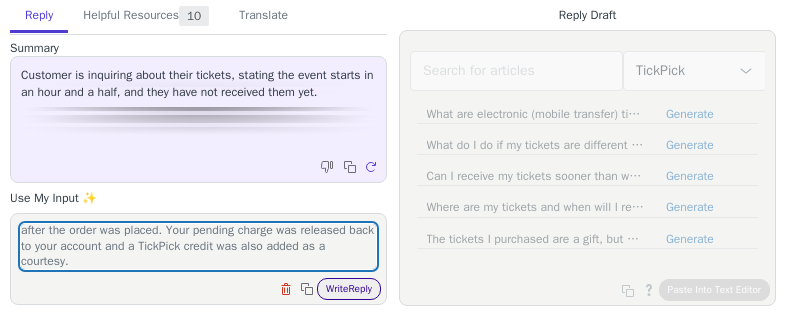 type on "Hey there,
Thank you for contacting TickPIck support.
I have reviewed the order number and it shows that the seller never confirmed the order so we have canceled the order 20 minutes after the order was placed. Your pending charge was released back to your account and a TickPick credit was also added as a courtesy." 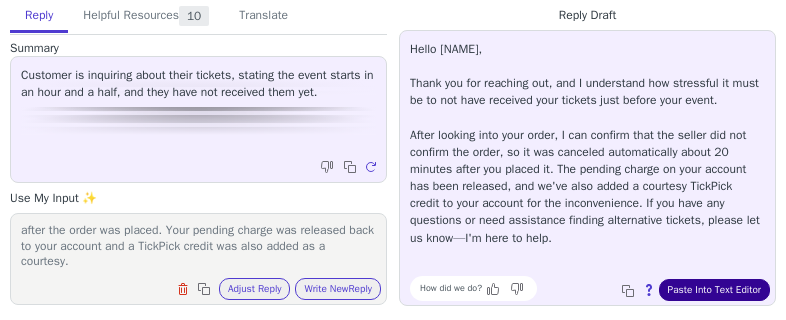 click on "Paste Into Text Editor" at bounding box center [714, 290] 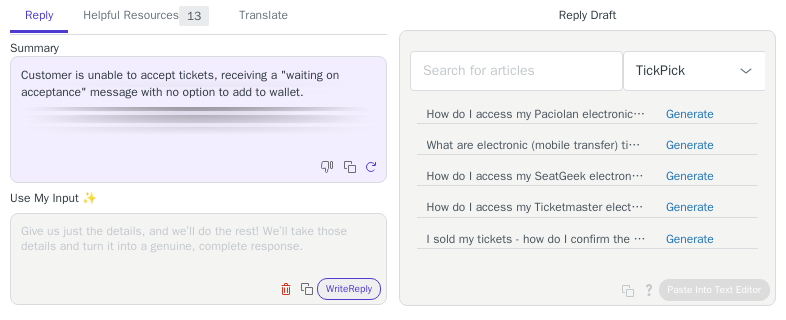 scroll, scrollTop: 0, scrollLeft: 0, axis: both 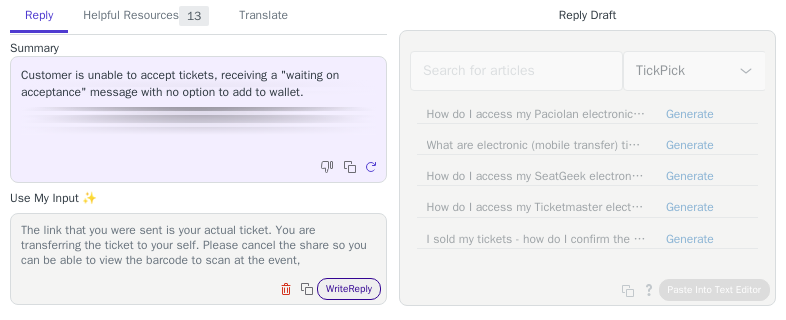 type on "Hey there,
Thank you for contacting TickPick support.
The link that you were sent is your actual ticket. You are transferring the ticket to your self. Please cancel the share so you can be able to view the barcode to scan at the event," 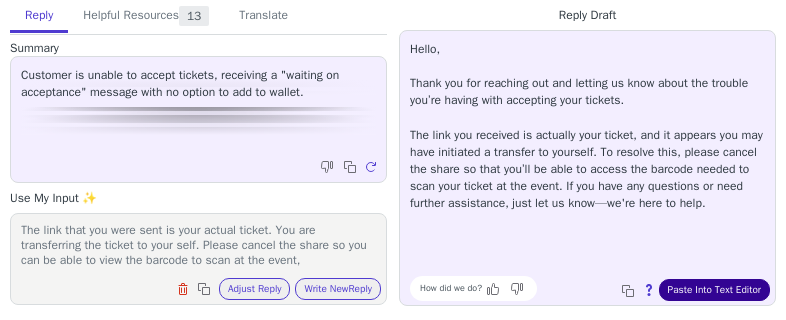 click on "Paste Into Text Editor" at bounding box center (714, 290) 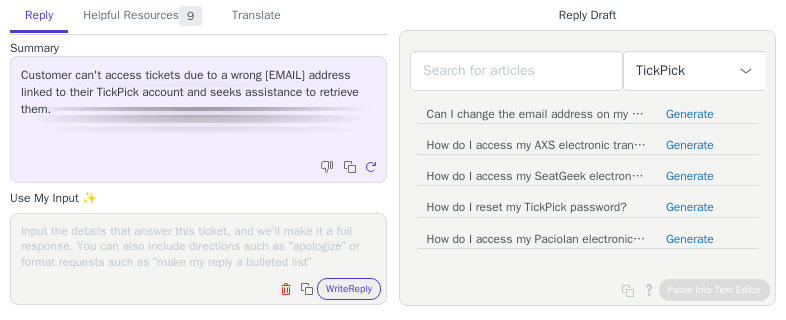 scroll, scrollTop: 0, scrollLeft: 0, axis: both 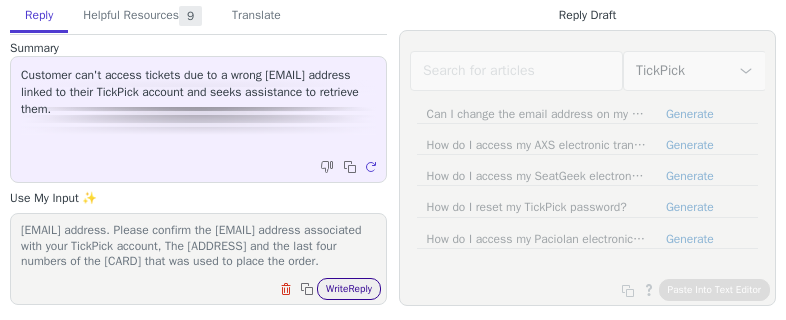 type on "Hey there,
Thank you for contacting TickPick support.
I am sorry to hear that you no longer has access to the email address on file. For me to request a retransfer to a different email address. Please confirm the email address associated with your TickPick account, The billing address and the last four numbers of the card that was used to place the order." 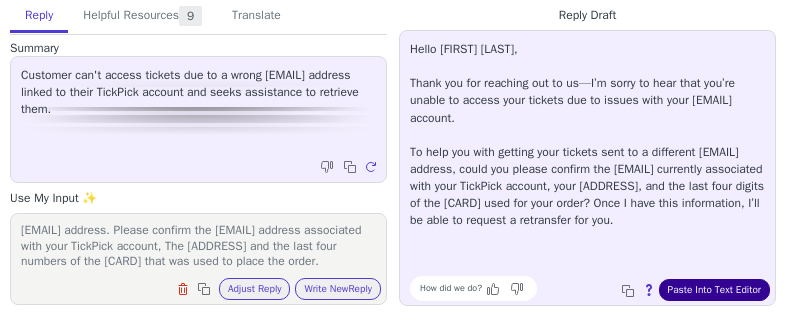 click on "Paste Into Text Editor" at bounding box center (714, 290) 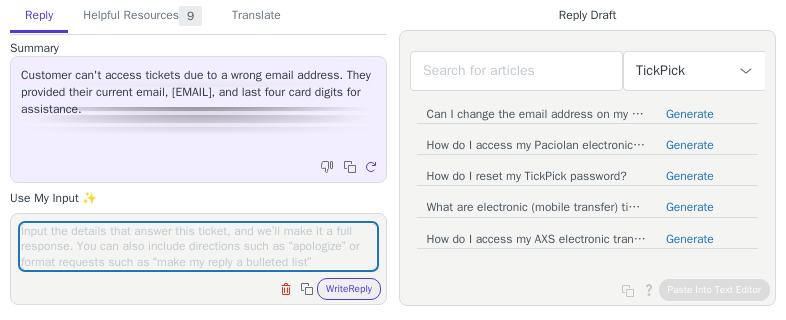 scroll, scrollTop: 0, scrollLeft: 0, axis: both 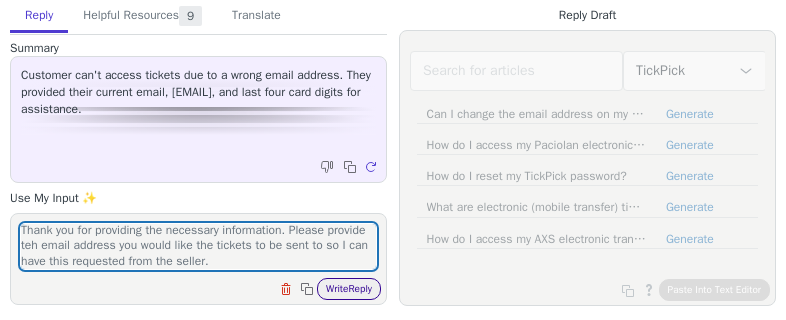type on "Hey there,
Thank you for providing the necessary information. Please provide teh email address you would like the tickets to be sent to so I can have this requested from the seller." 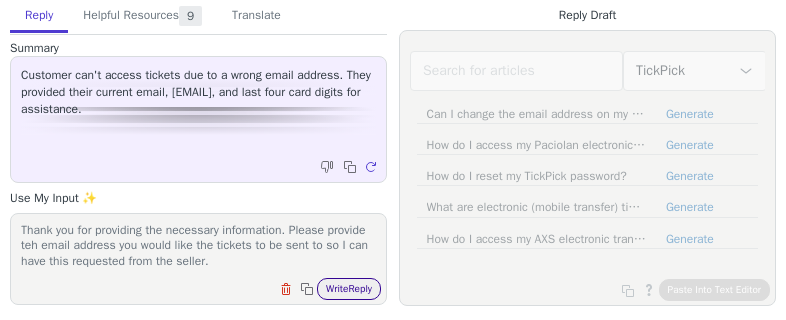 click on "Write  Reply" at bounding box center [349, 289] 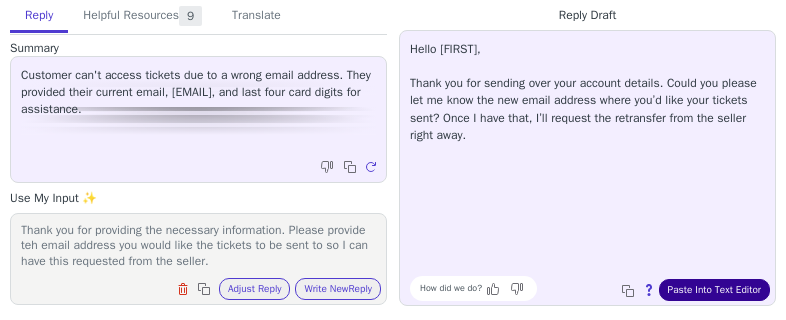 drag, startPoint x: 741, startPoint y: 293, endPoint x: 712, endPoint y: 289, distance: 29.274563 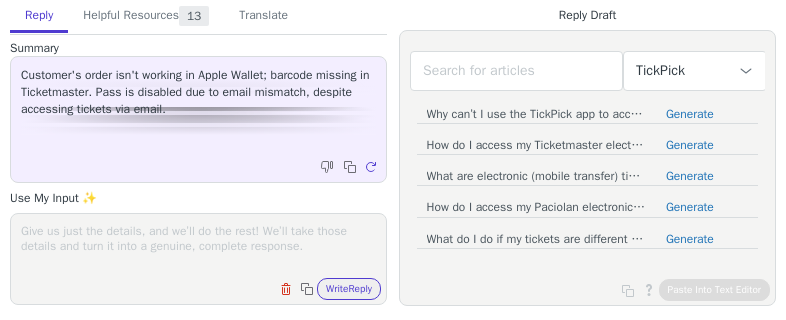 scroll, scrollTop: 0, scrollLeft: 0, axis: both 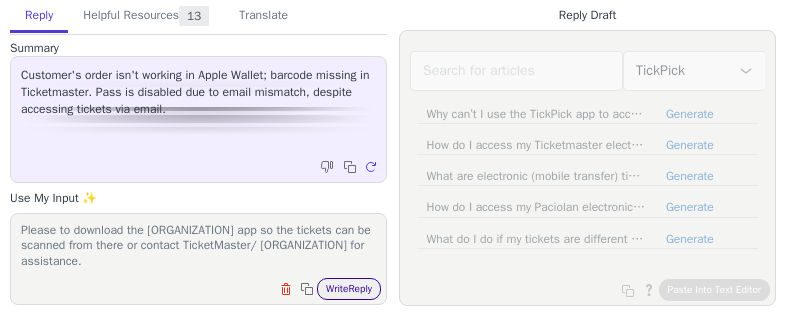 type on "Hey there,
Please to download the [ORGANIZATION] app so the tickets can be scanned from there or contact TicketMaster/ [ORGANIZATION] for assistance." 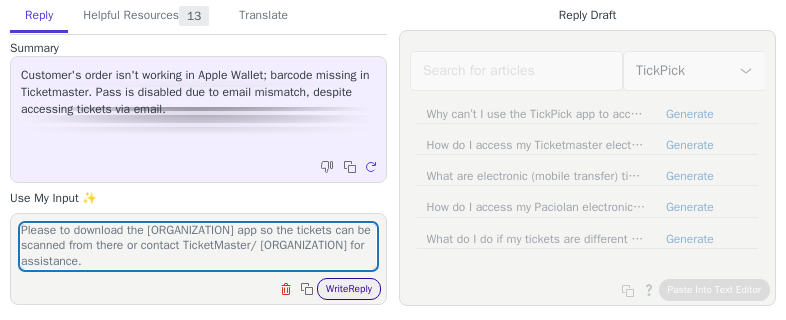 click on "Write  Reply" at bounding box center (349, 289) 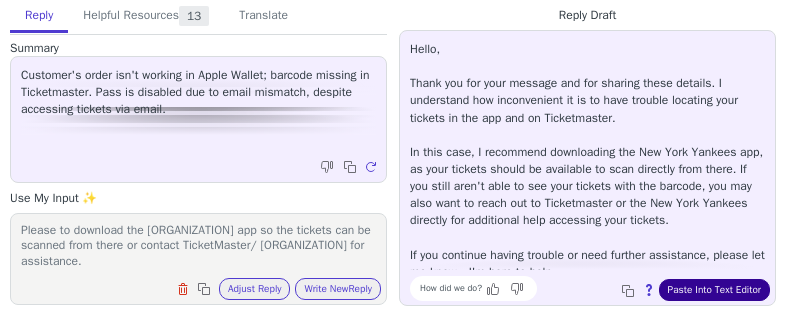 click on "Paste Into Text Editor" at bounding box center (714, 290) 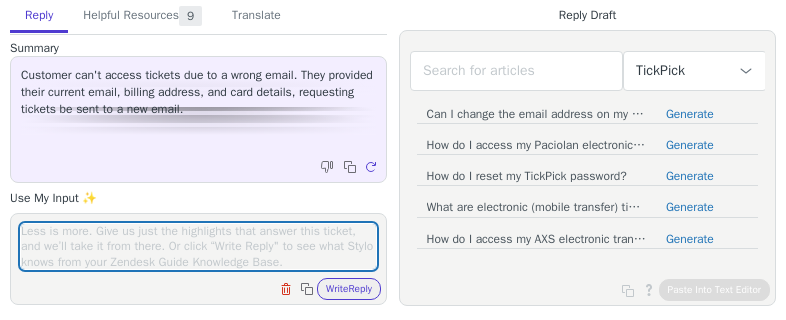 scroll, scrollTop: 0, scrollLeft: 0, axis: both 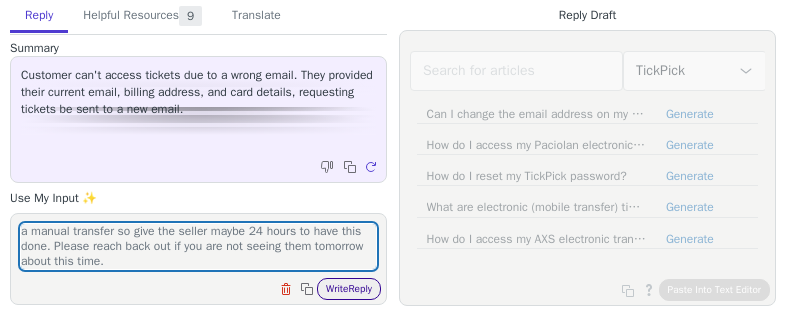 type on "Hey there,
A retransfer was requested, please note you will get a cancelation email first then you will get an email to accept your tickets. This is a manual transfer so give the seller maybe 24 hours to have this done. Please reach back out if you are not seeing them tomorrow about this time." 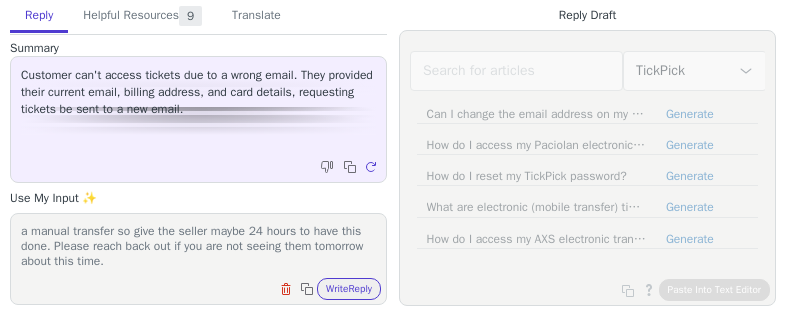 click on "Write  Reply" at bounding box center (349, 289) 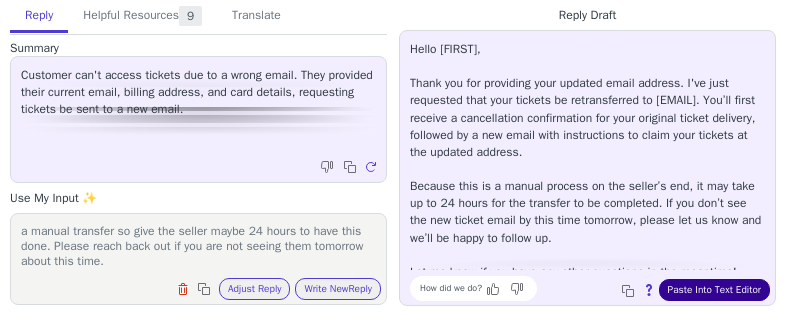 click on "Paste Into Text Editor" at bounding box center (714, 290) 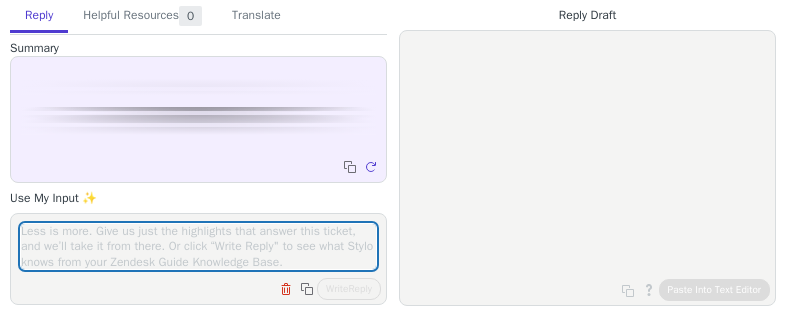 scroll, scrollTop: 0, scrollLeft: 0, axis: both 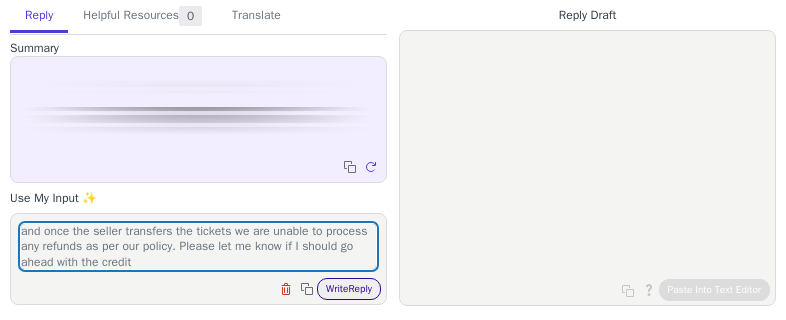 type on "Hey there,
This is Alecia with TickPick support.
We got disconnected and I apologize about that. When the order was placed you received an email of the order that shows the date that was purchased. The tickets were purchased 30 minutes after the event started and as such we can go ahead with a TickPick credit of $100 as a courtesy. We are not the owner of the tickets and once the seller transfers the tickets we are unable to process any refunds as per our policy. Please let me know if I should go ahead with the credit" 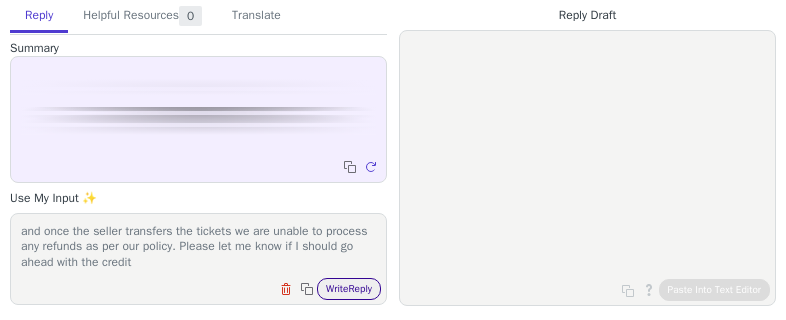 drag, startPoint x: 370, startPoint y: 289, endPoint x: 385, endPoint y: 296, distance: 16.552946 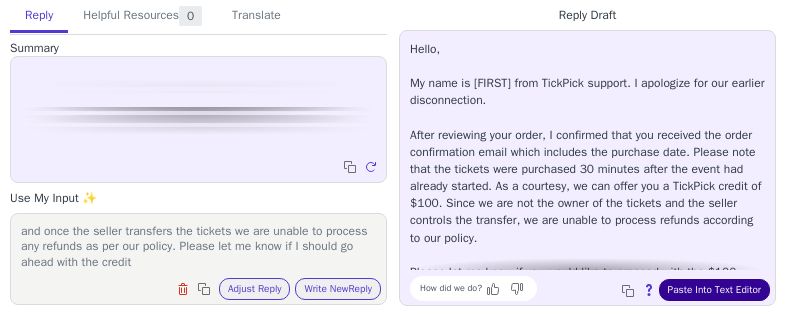 click on "Paste Into Text Editor" at bounding box center [714, 290] 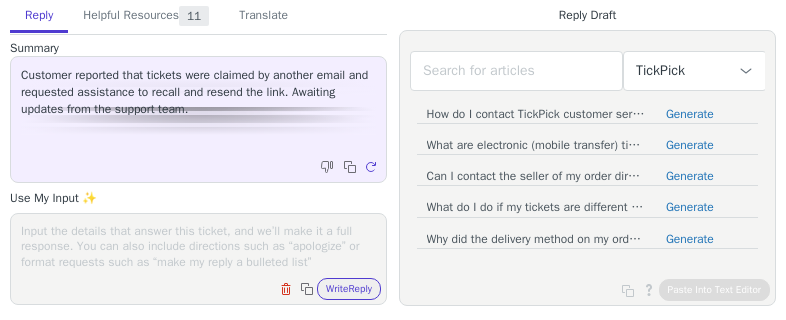scroll, scrollTop: 0, scrollLeft: 0, axis: both 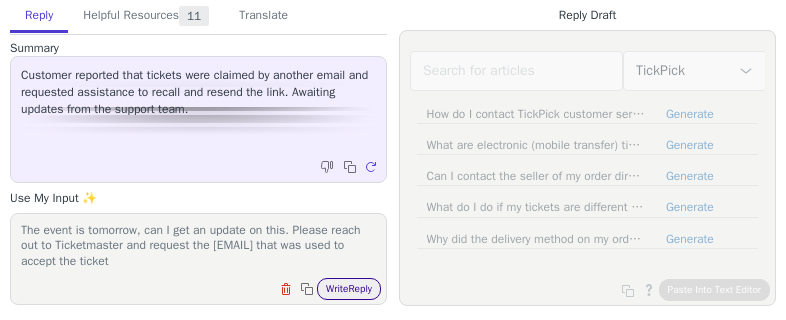 type on "Hey there,
The event is tomorrow, can I get an update on this. Please reach out to Ticketmaster and request the [EMAIL] that was used to accept the ticket" 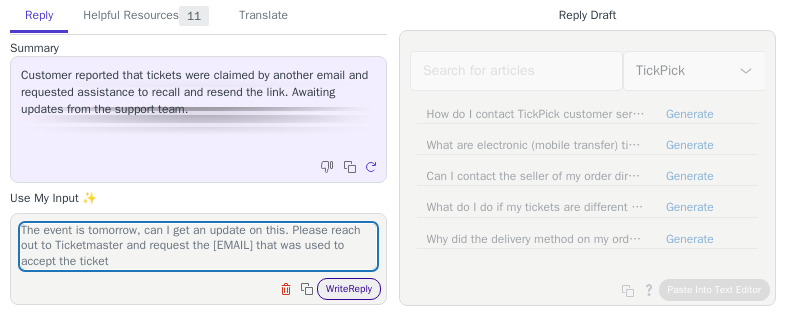 click on "Write  Reply" at bounding box center (349, 289) 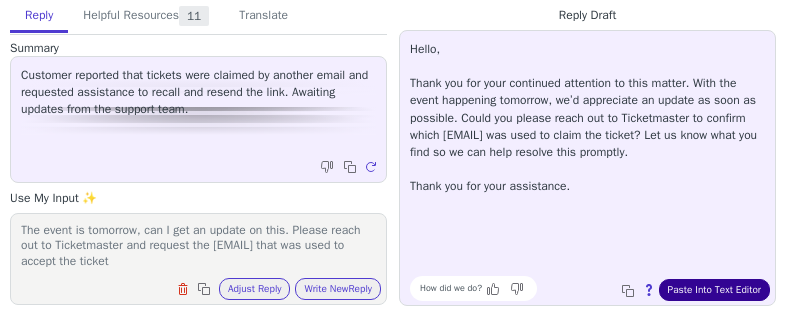 click on "Paste Into Text Editor" at bounding box center (714, 290) 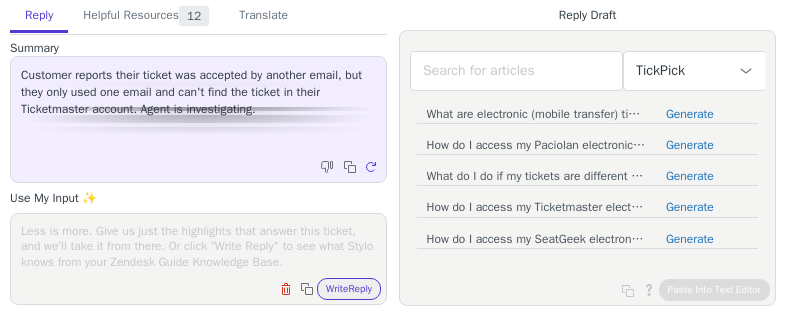 scroll, scrollTop: 0, scrollLeft: 0, axis: both 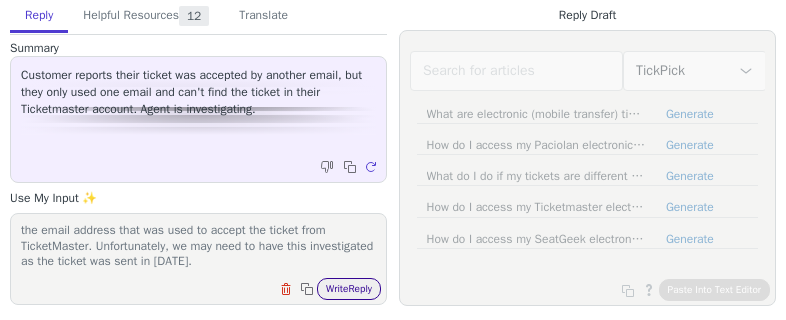 type on "Hey there,
We are still waiting on the seller to respond. They have requested the email address that was used to accept the ticket from TicketMaster. Unfortunately, we may need to have this investigated as the ticket was sent in [DATE]." 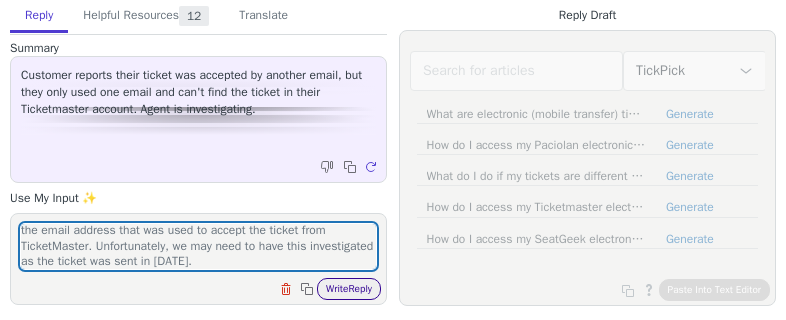 click on "Write  Reply" at bounding box center (349, 289) 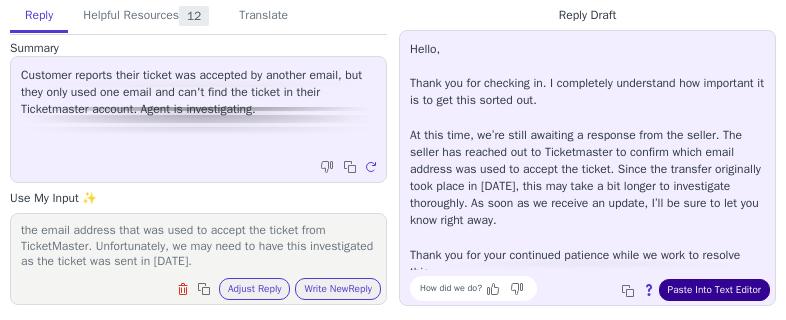 click on "Paste Into Text Editor" at bounding box center (714, 290) 